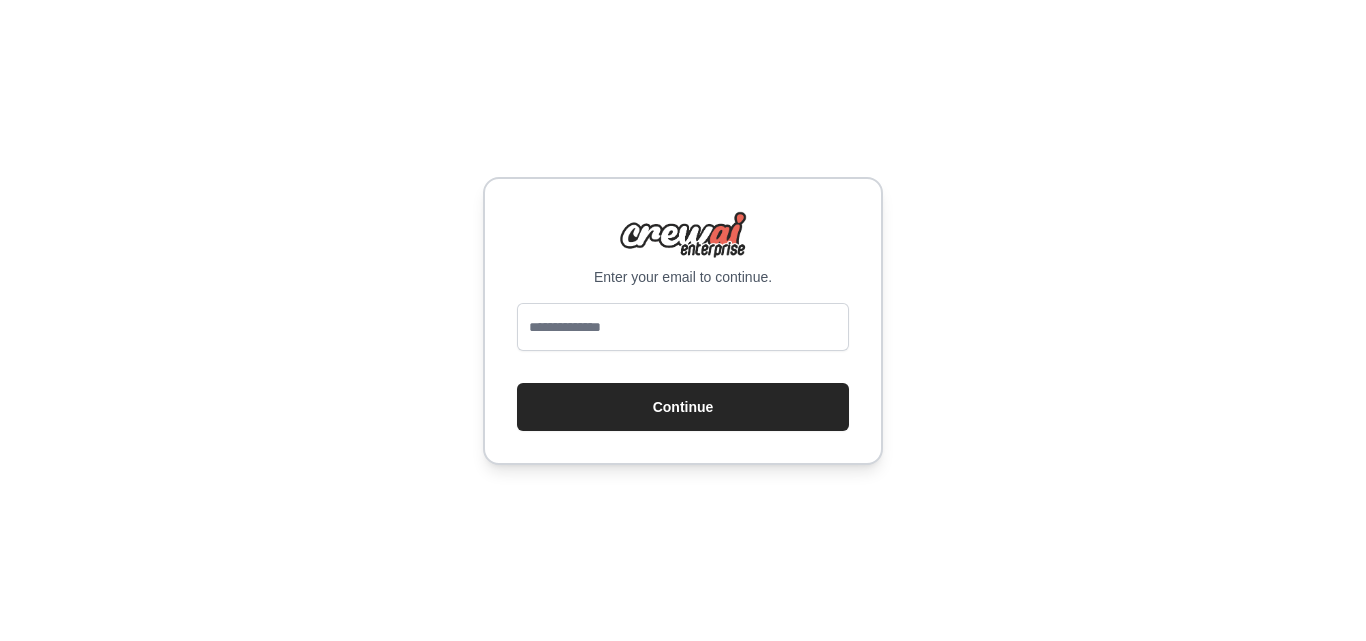 scroll, scrollTop: 0, scrollLeft: 0, axis: both 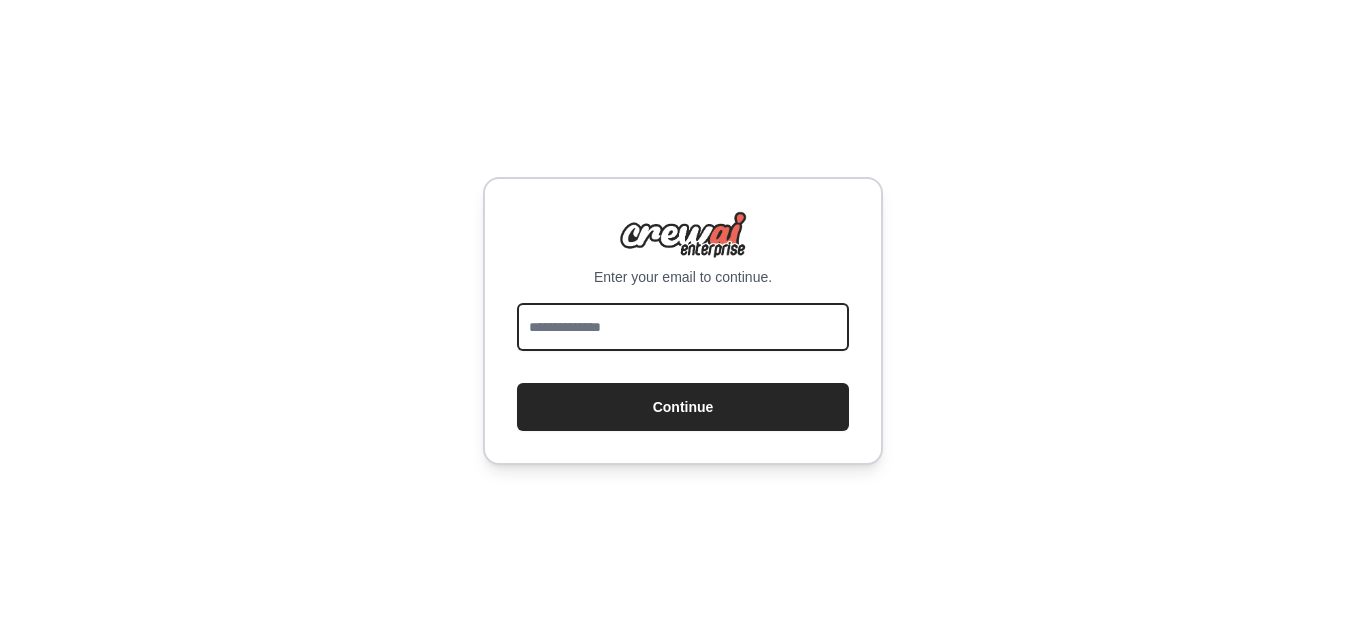 click at bounding box center (683, 327) 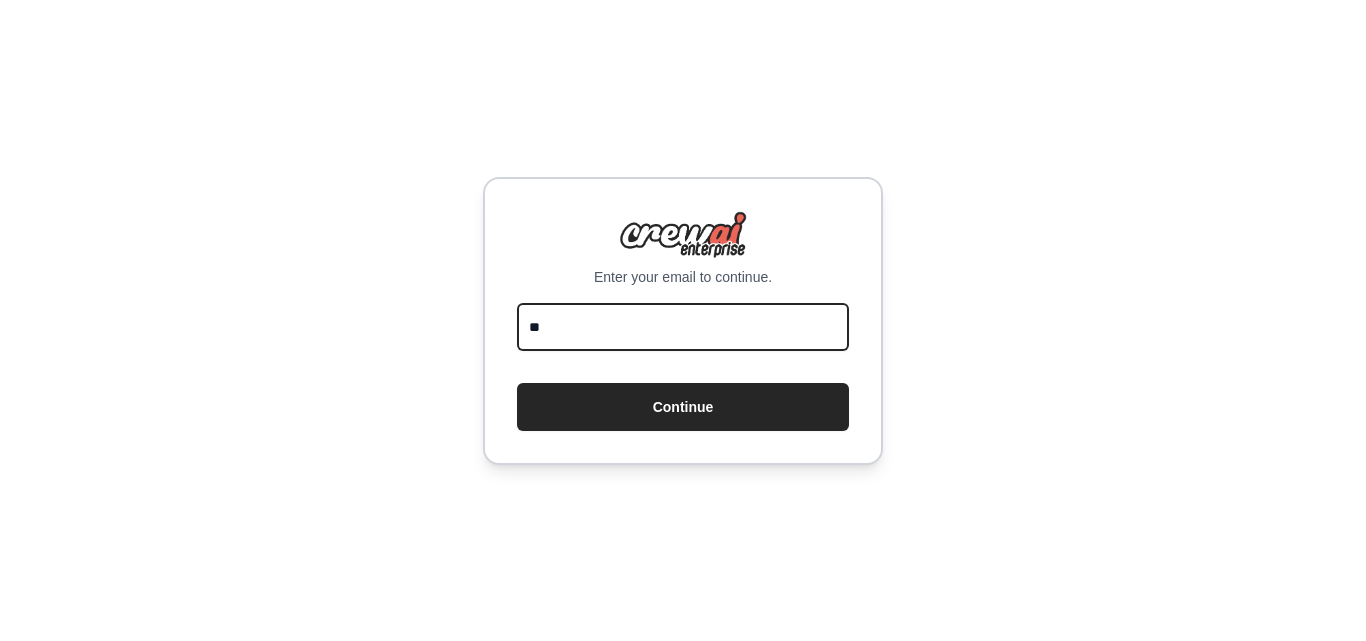 type on "*" 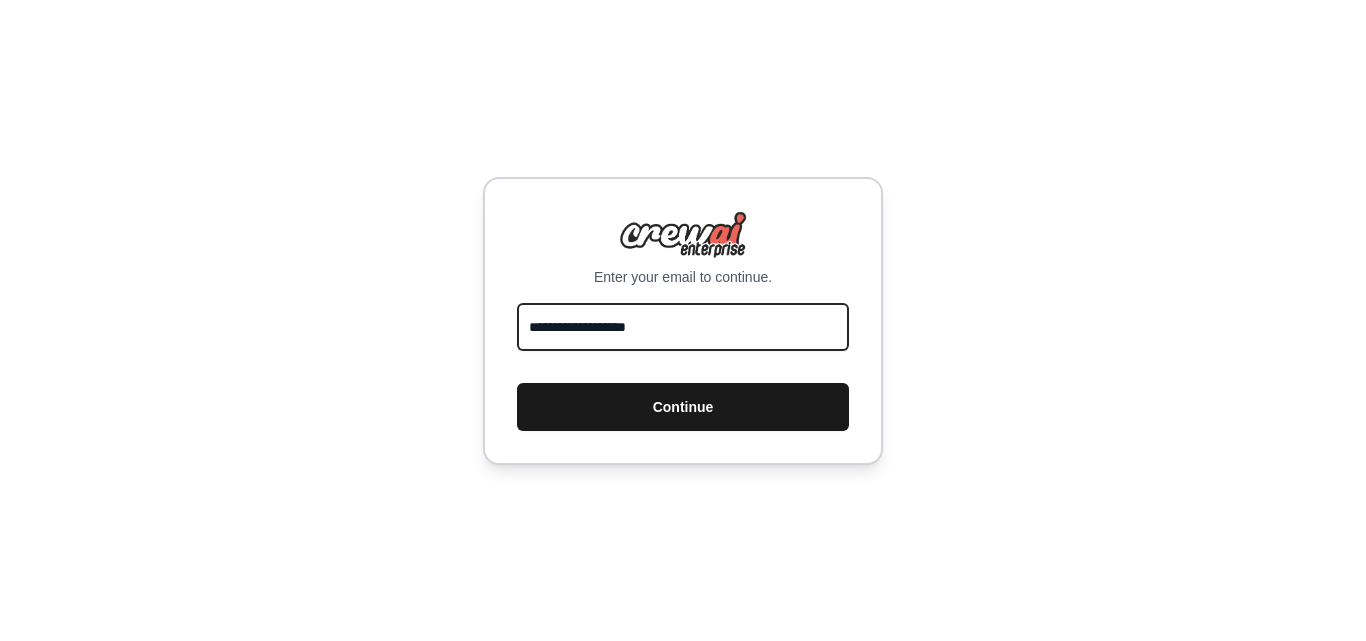 type on "**********" 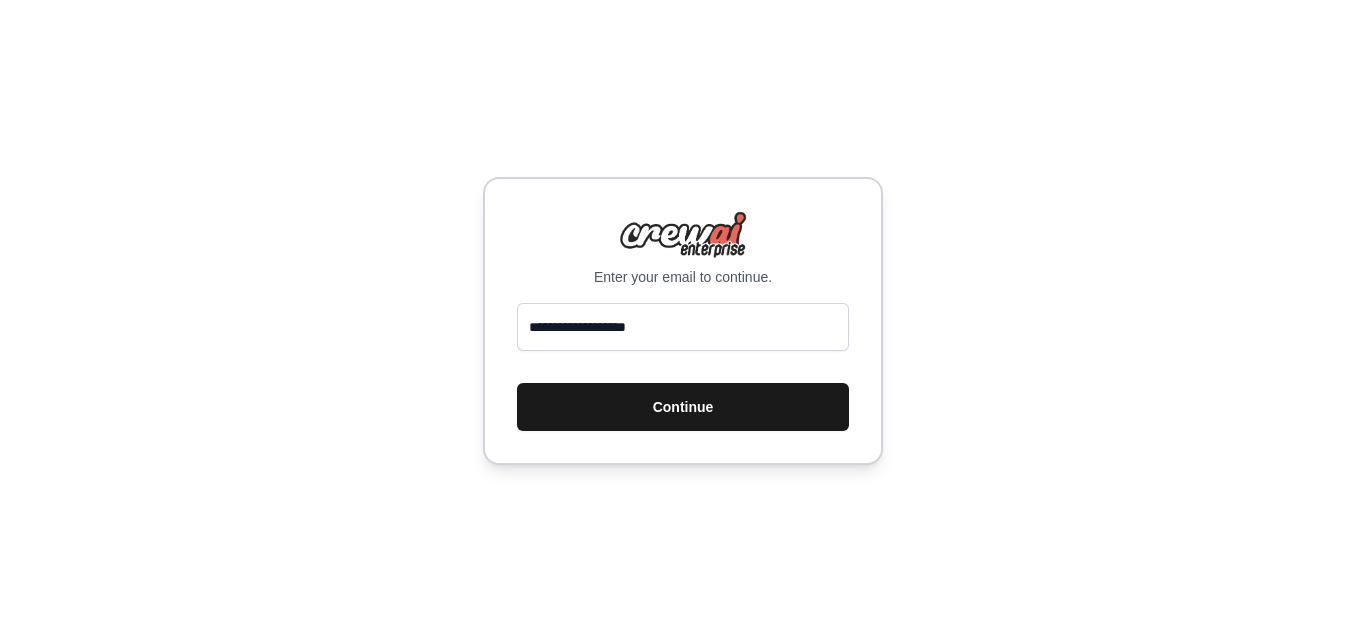 click on "Continue" at bounding box center [683, 407] 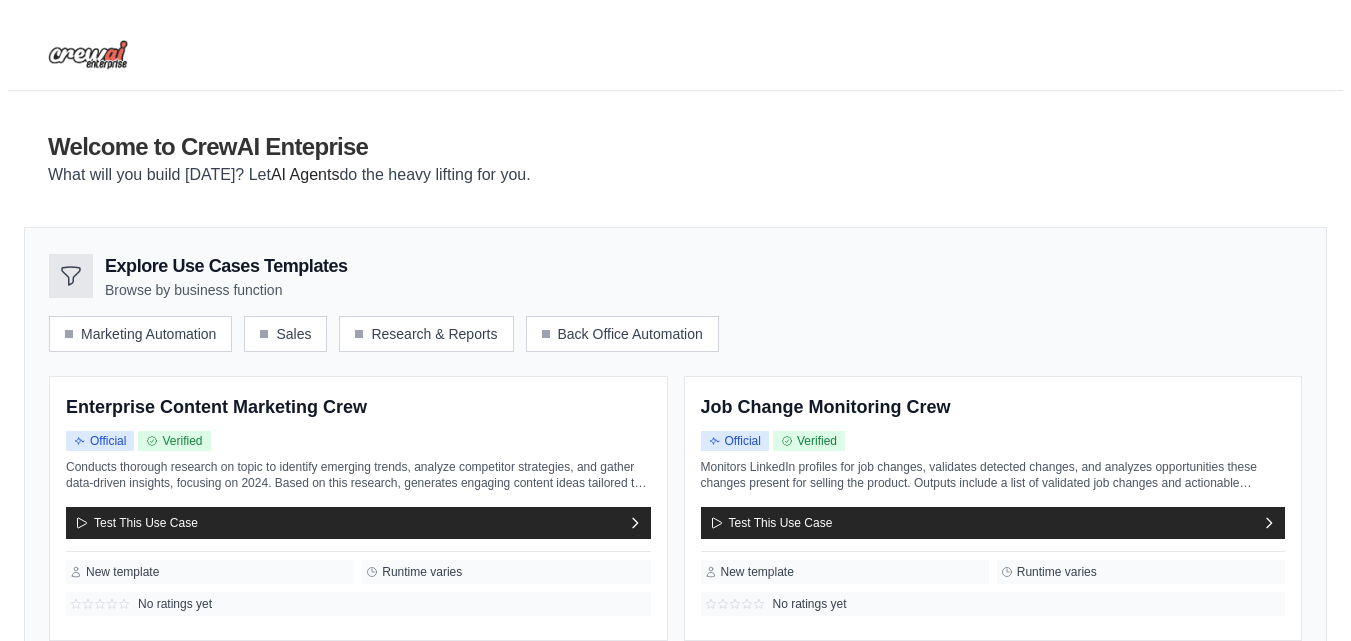 scroll, scrollTop: 0, scrollLeft: 0, axis: both 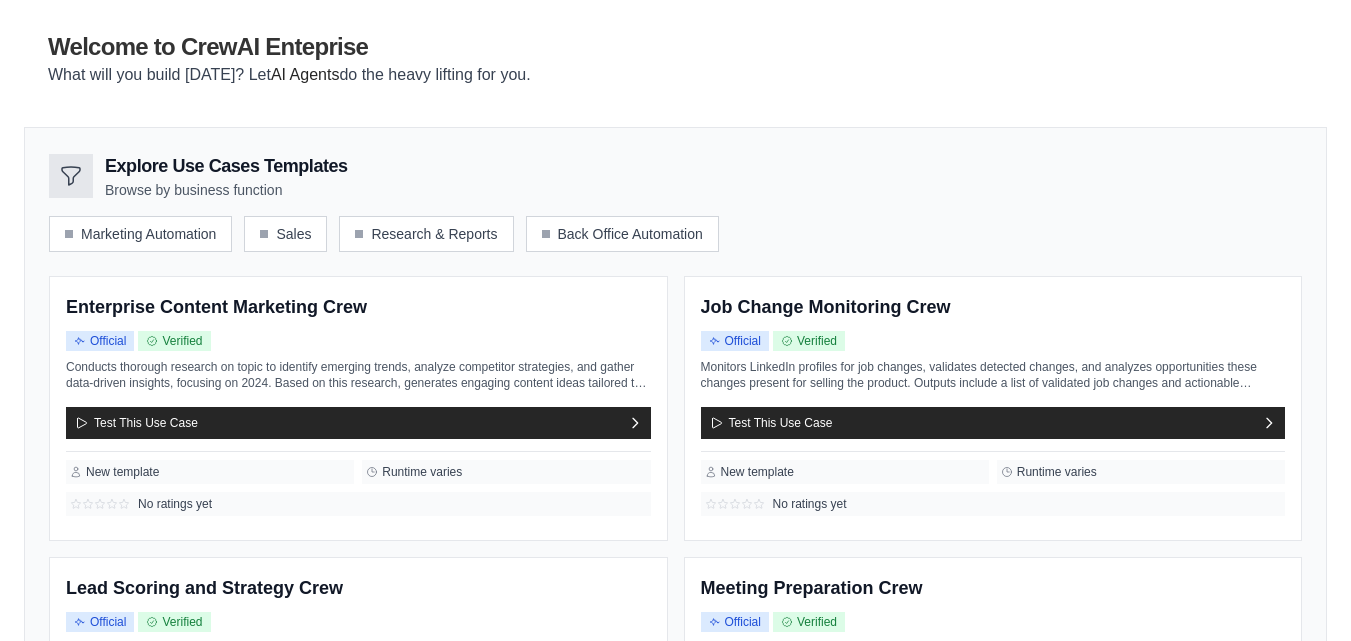 drag, startPoint x: 42, startPoint y: 76, endPoint x: 560, endPoint y: 78, distance: 518.00385 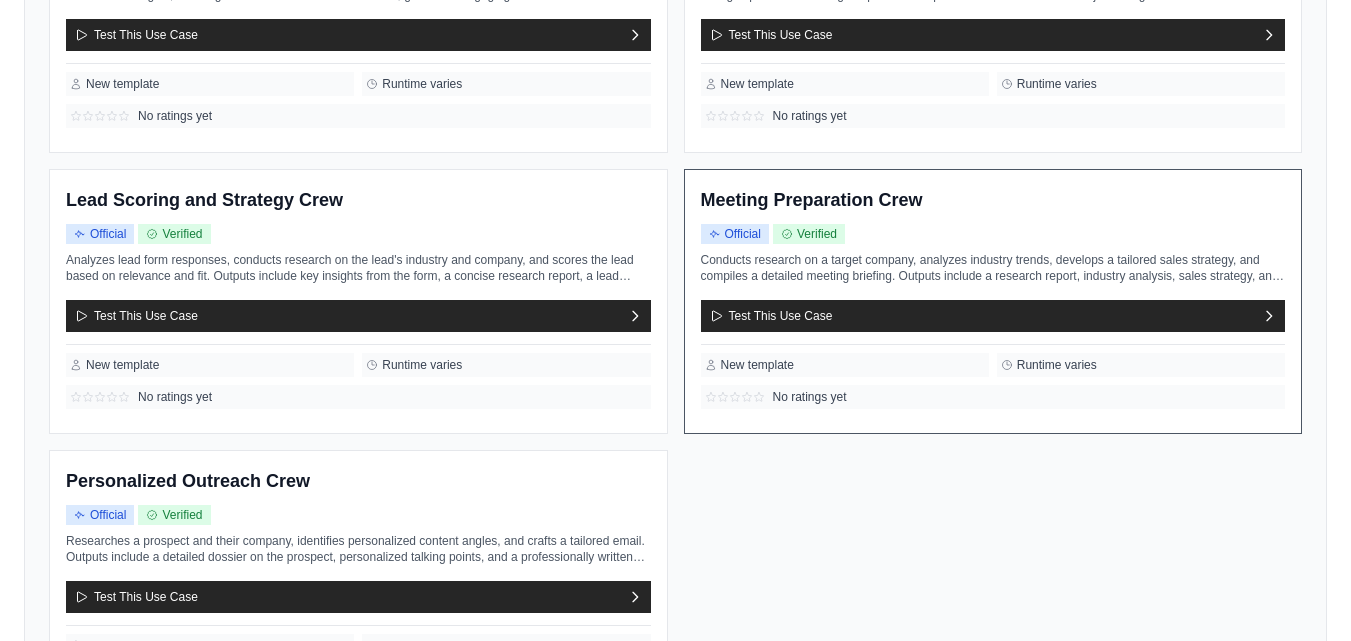 scroll, scrollTop: 500, scrollLeft: 0, axis: vertical 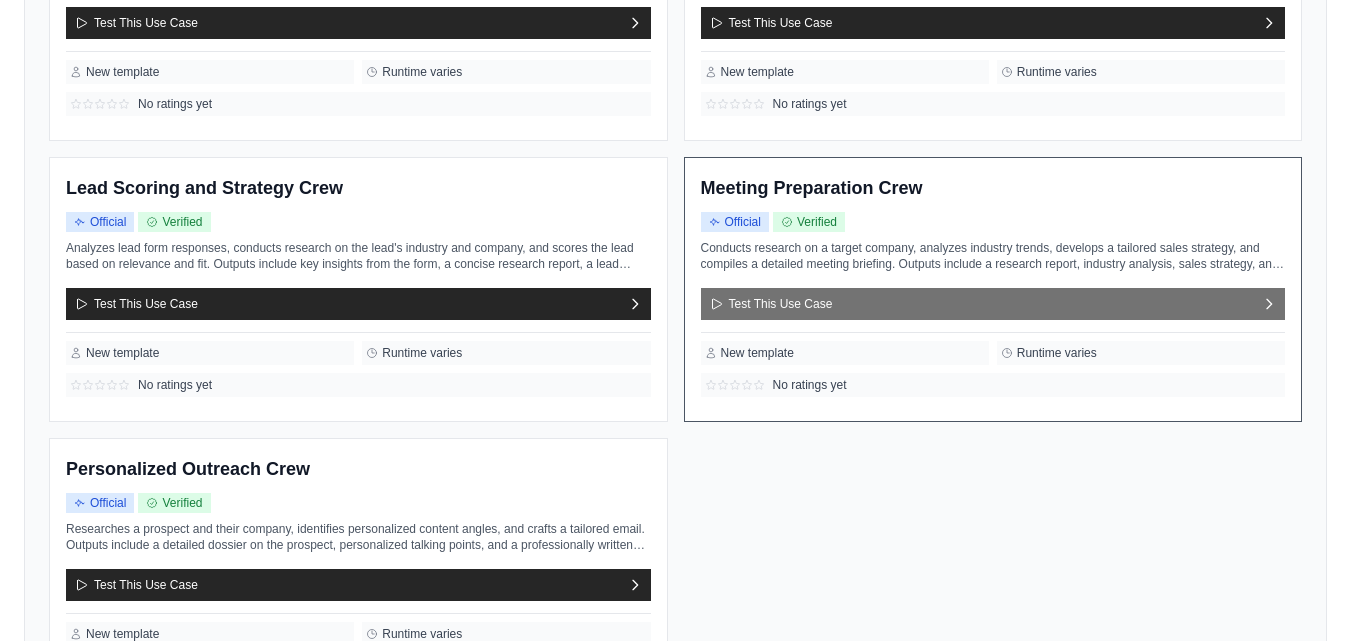 click on "Test This Use Case" at bounding box center (771, 304) 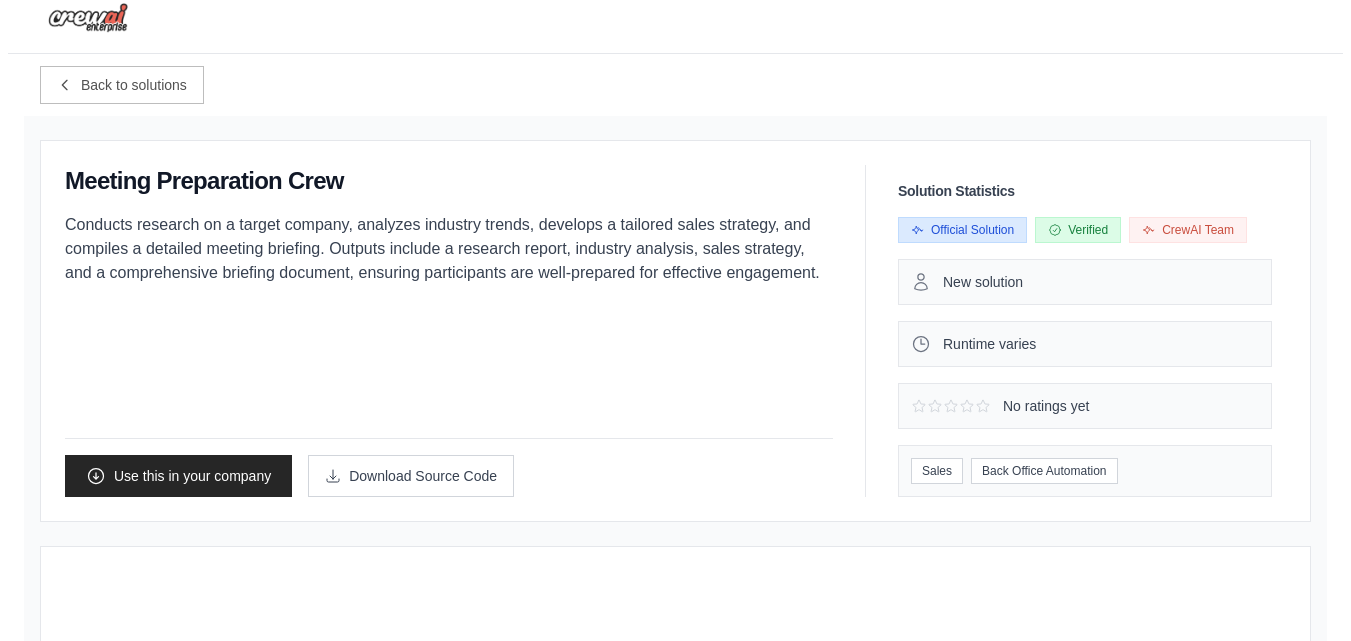 scroll, scrollTop: 100, scrollLeft: 0, axis: vertical 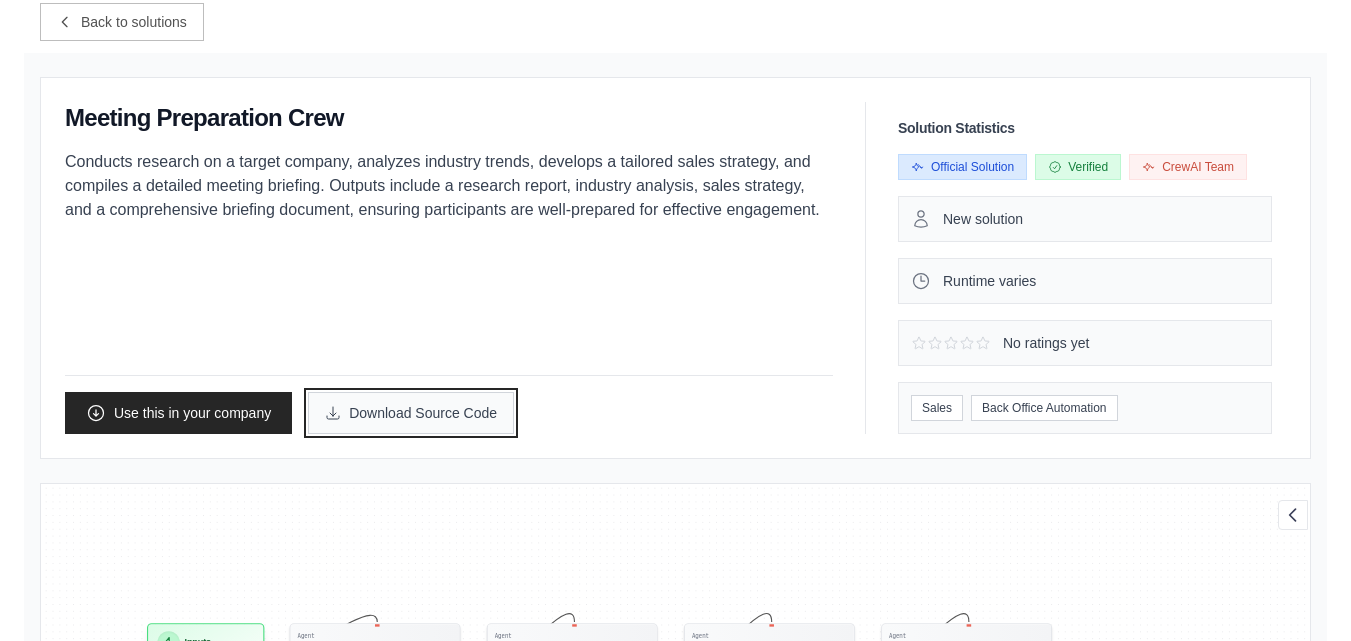 click on "Download Source Code" at bounding box center (411, 413) 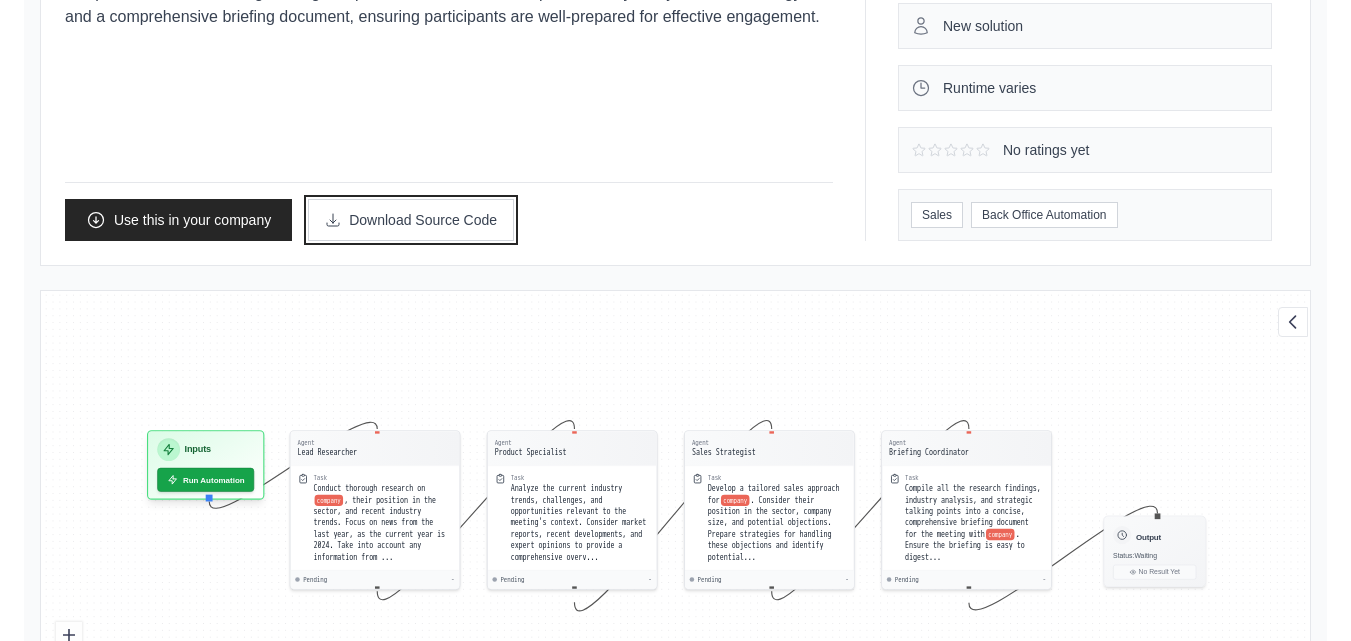 scroll, scrollTop: 300, scrollLeft: 0, axis: vertical 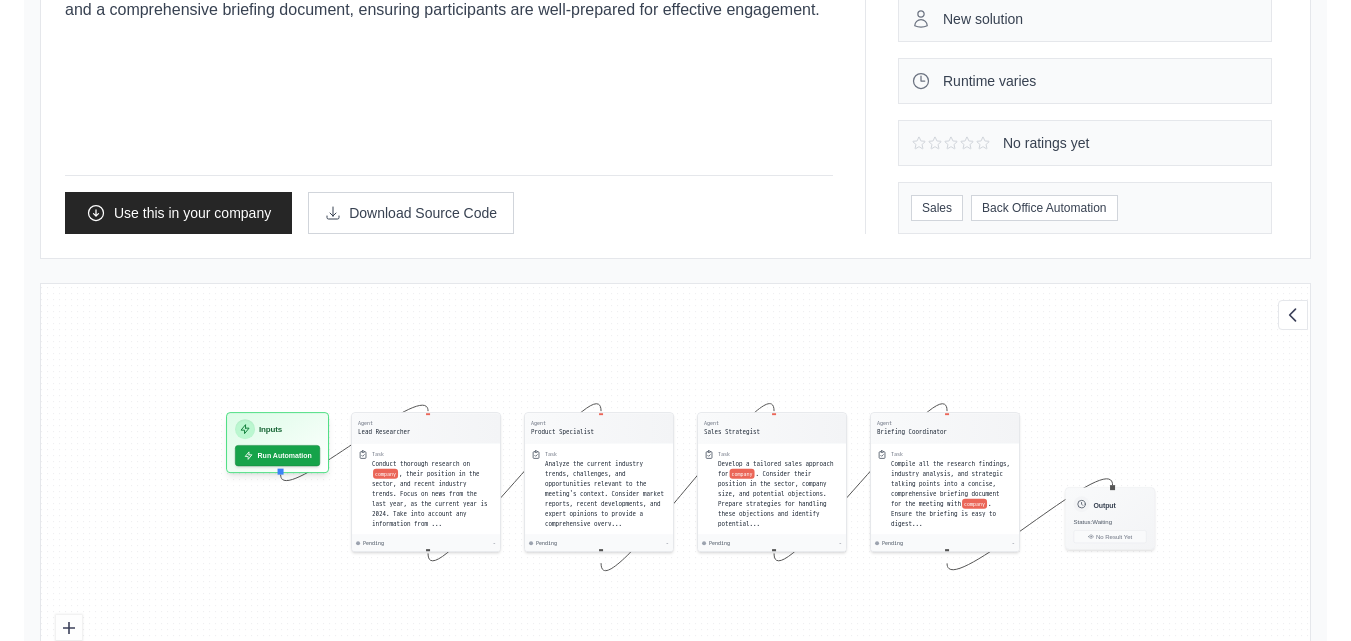 click on "Meeting Preparation Crew
Conducts research on a target company, analyzes industry trends, develops a tailored sales strategy, and compiles a detailed meeting briefing. Outputs include a research report, industry analysis, sales strategy, and a comprehensive briefing document, ensuring participants are well-prepared for effective engagement.
Use this in your company
Download Source Code" at bounding box center (449, 68) 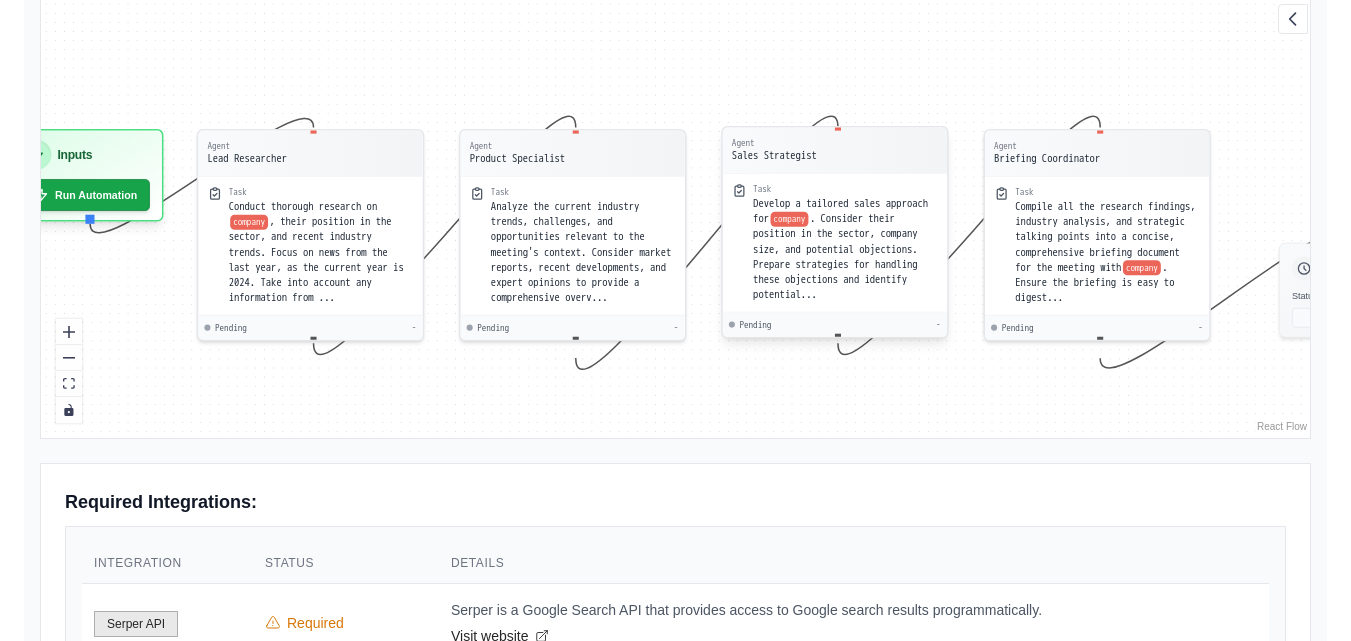 scroll, scrollTop: 600, scrollLeft: 0, axis: vertical 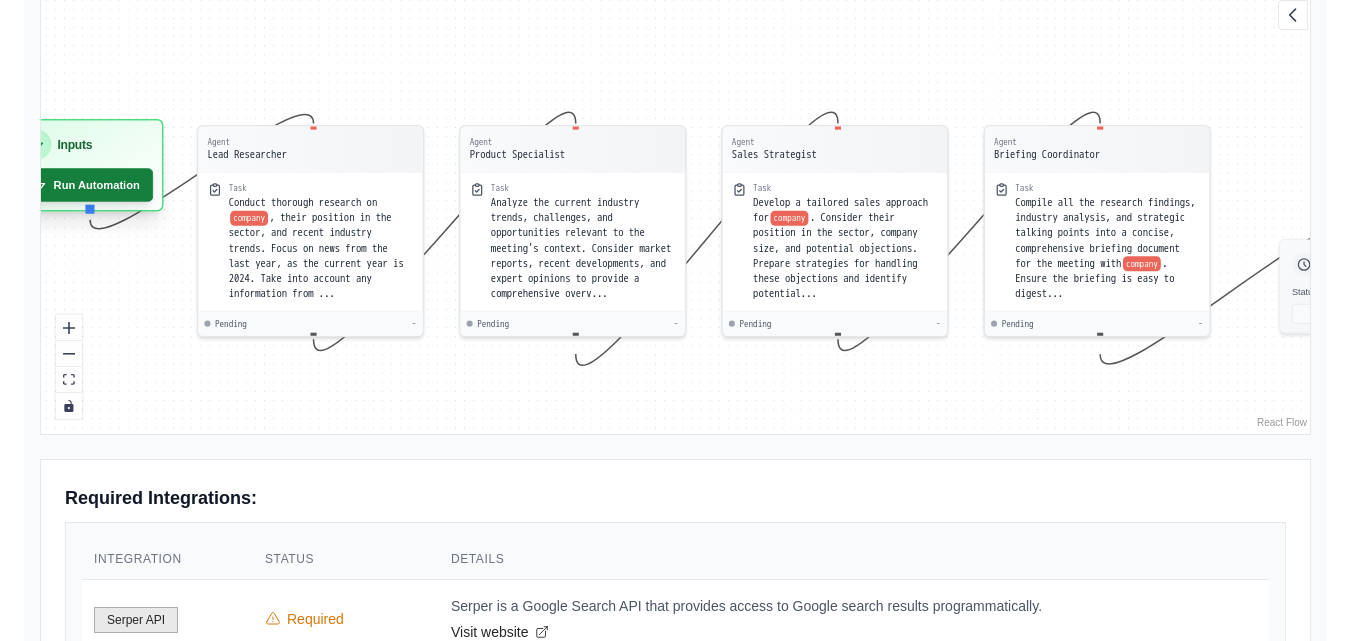 click on "Run Automation" at bounding box center (86, 184) 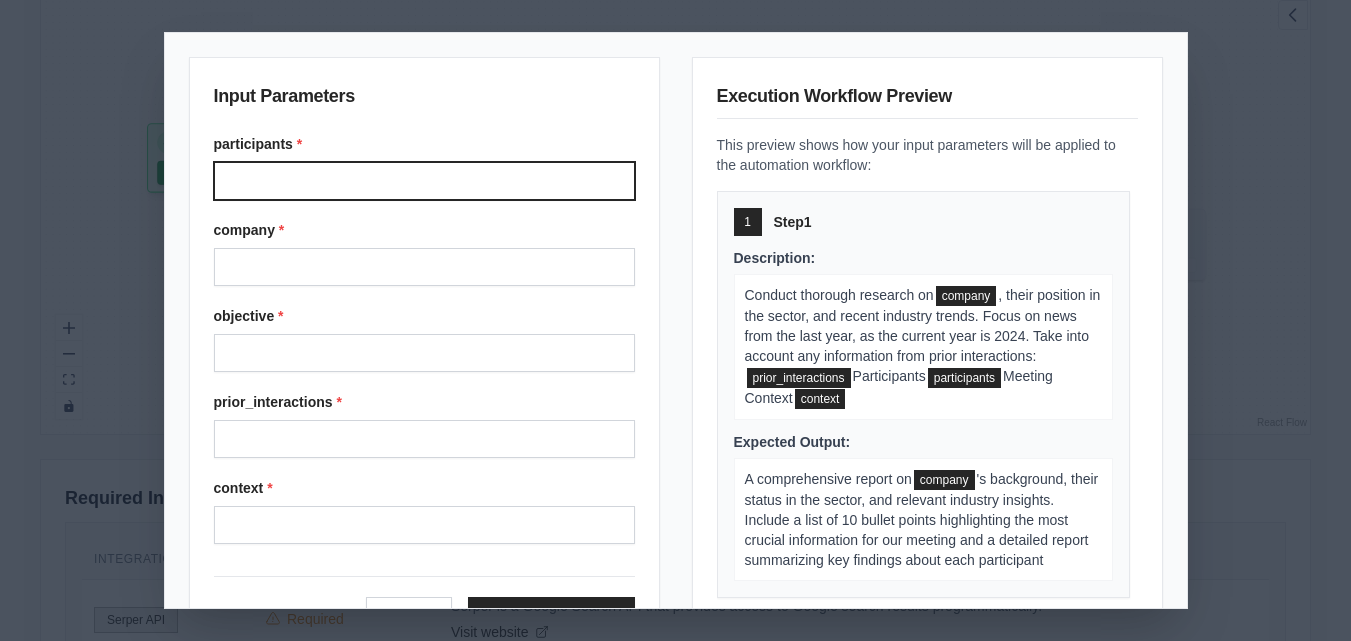 click on "participants   *" at bounding box center [424, 181] 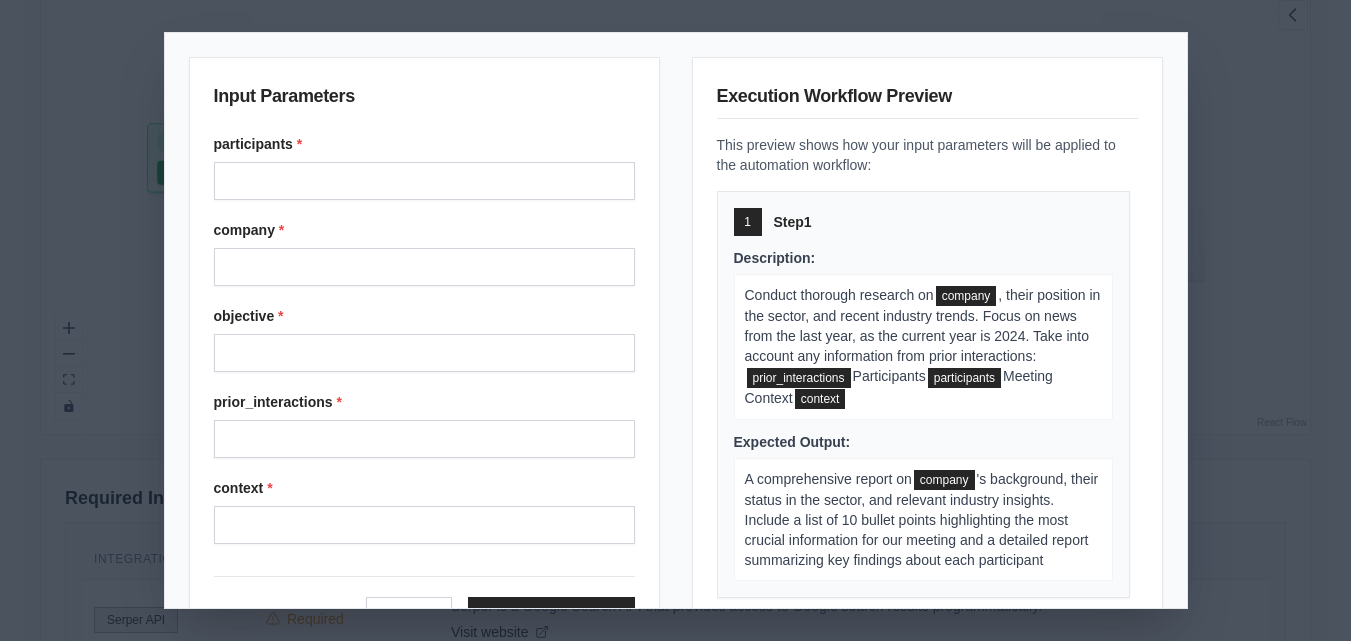 click on "company   *" at bounding box center (424, 230) 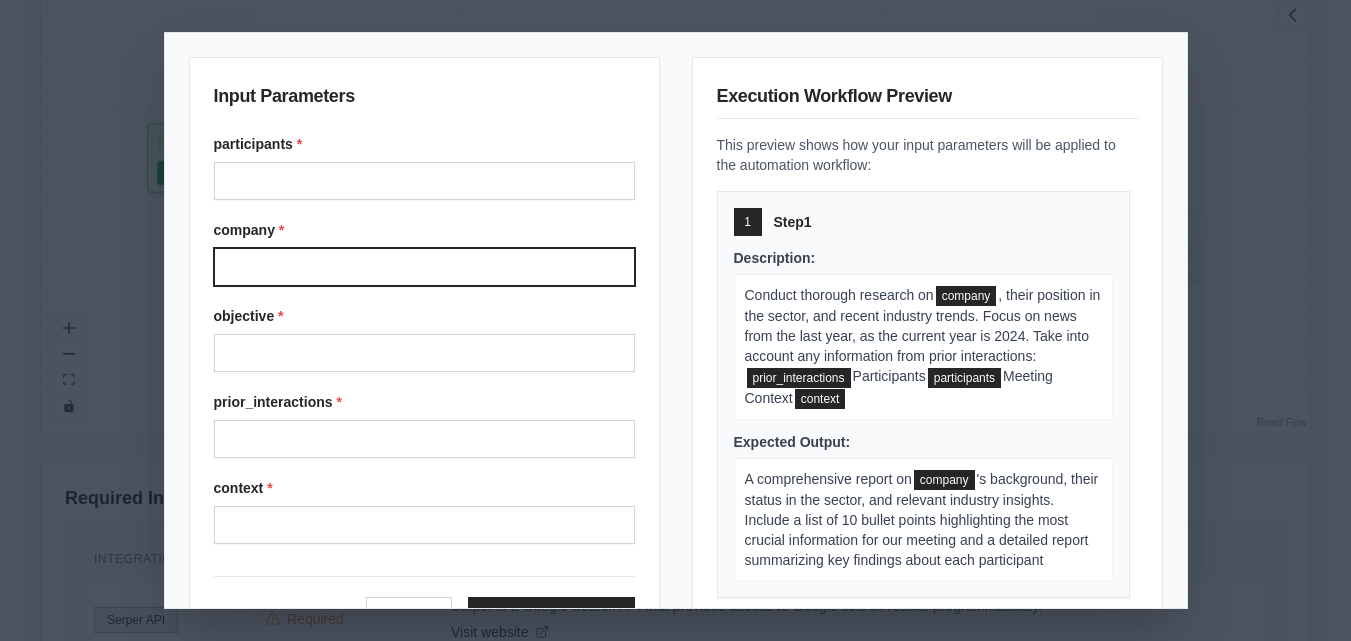 click on "company   *" at bounding box center (424, 267) 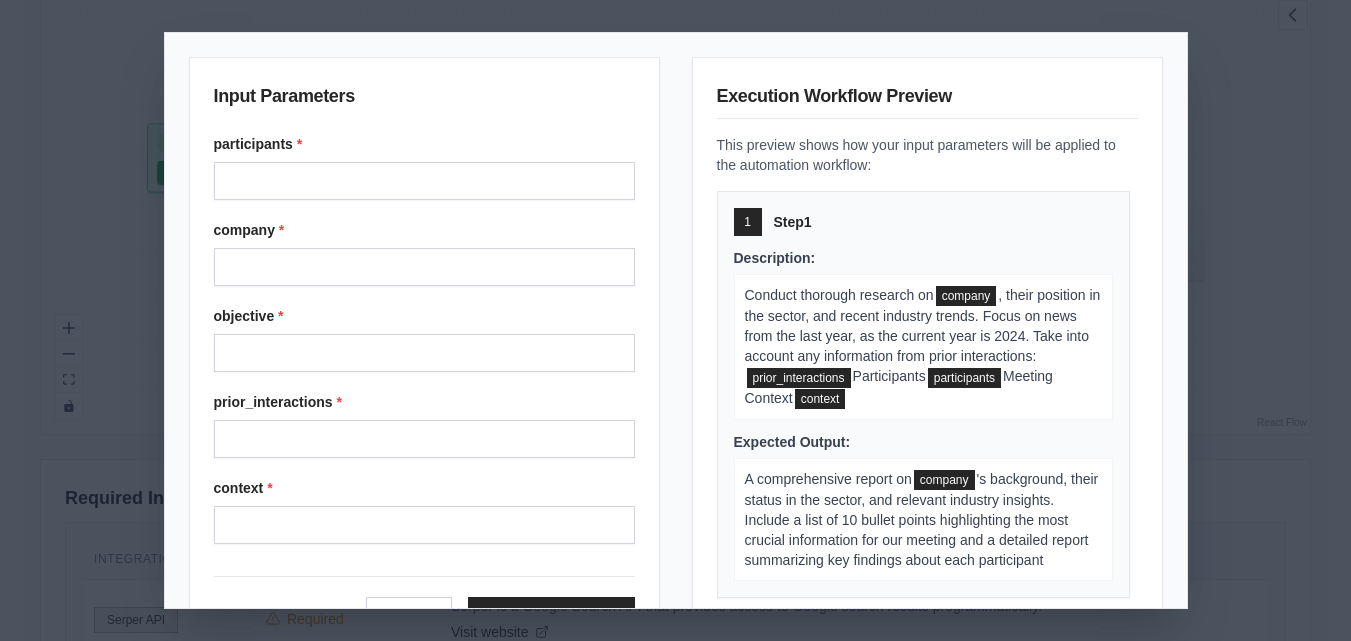 click on "objective   *" at bounding box center (424, 316) 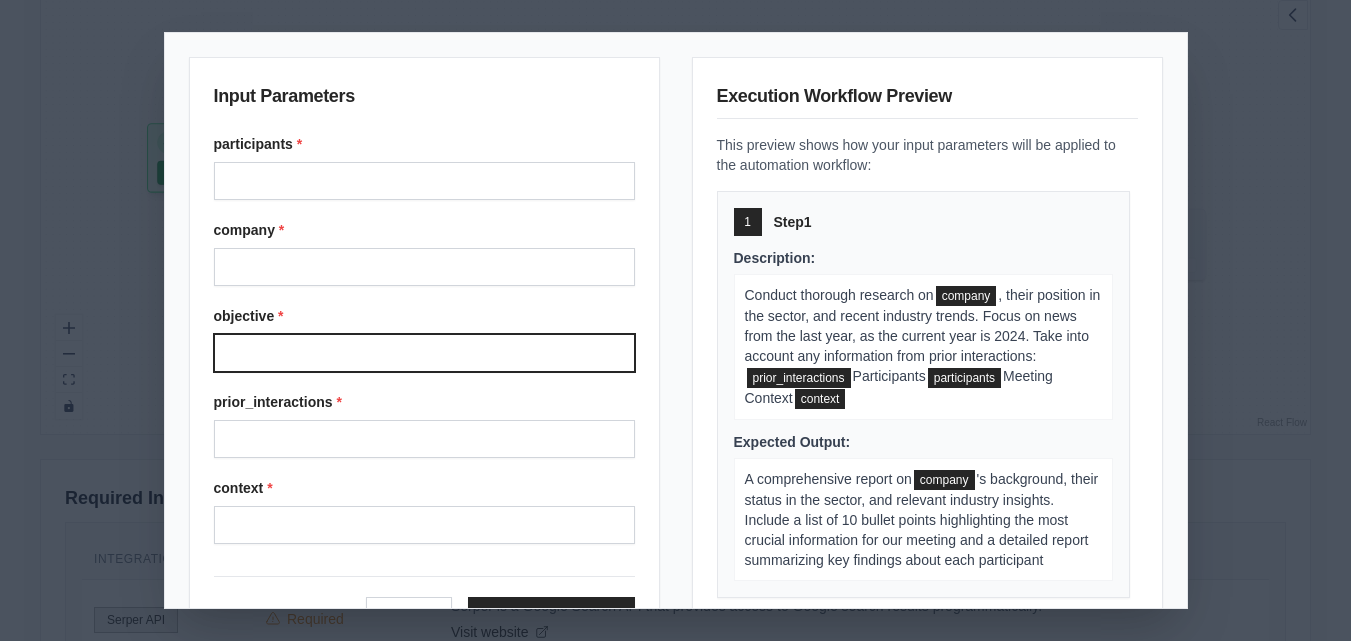 click on "objective   *" at bounding box center [424, 353] 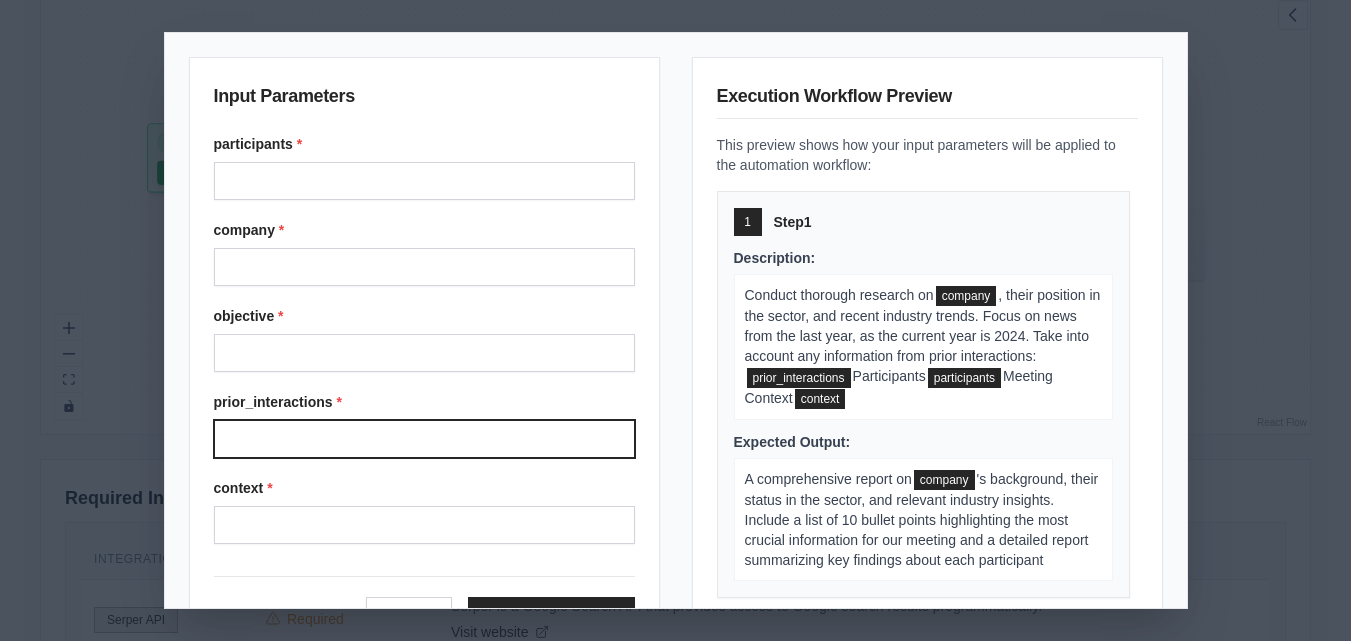 click on "prior_interactions   *" at bounding box center (424, 439) 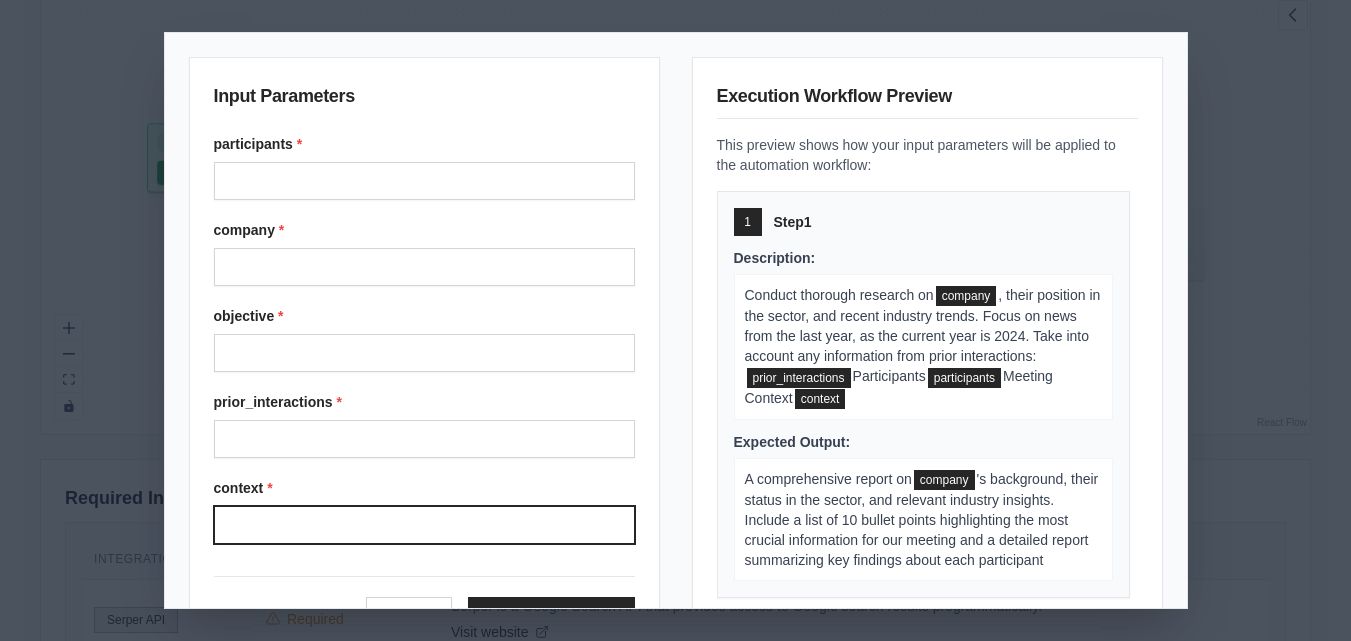 click on "context   *" at bounding box center (424, 525) 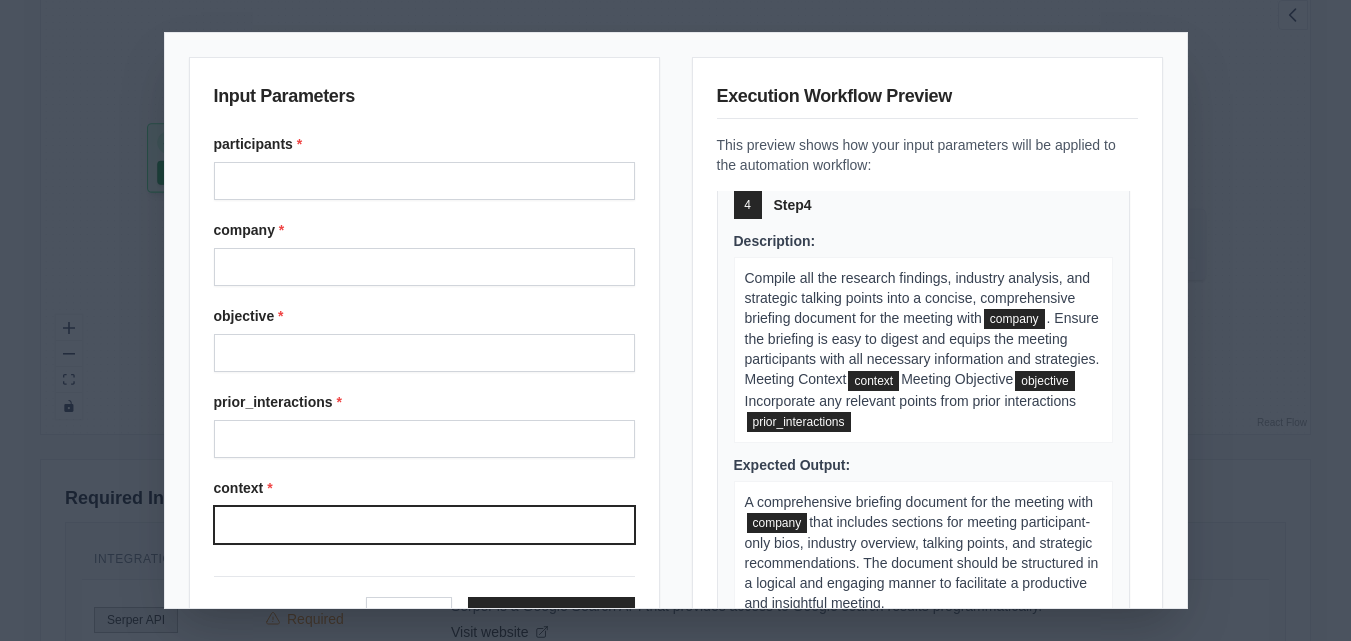 scroll, scrollTop: 1365, scrollLeft: 0, axis: vertical 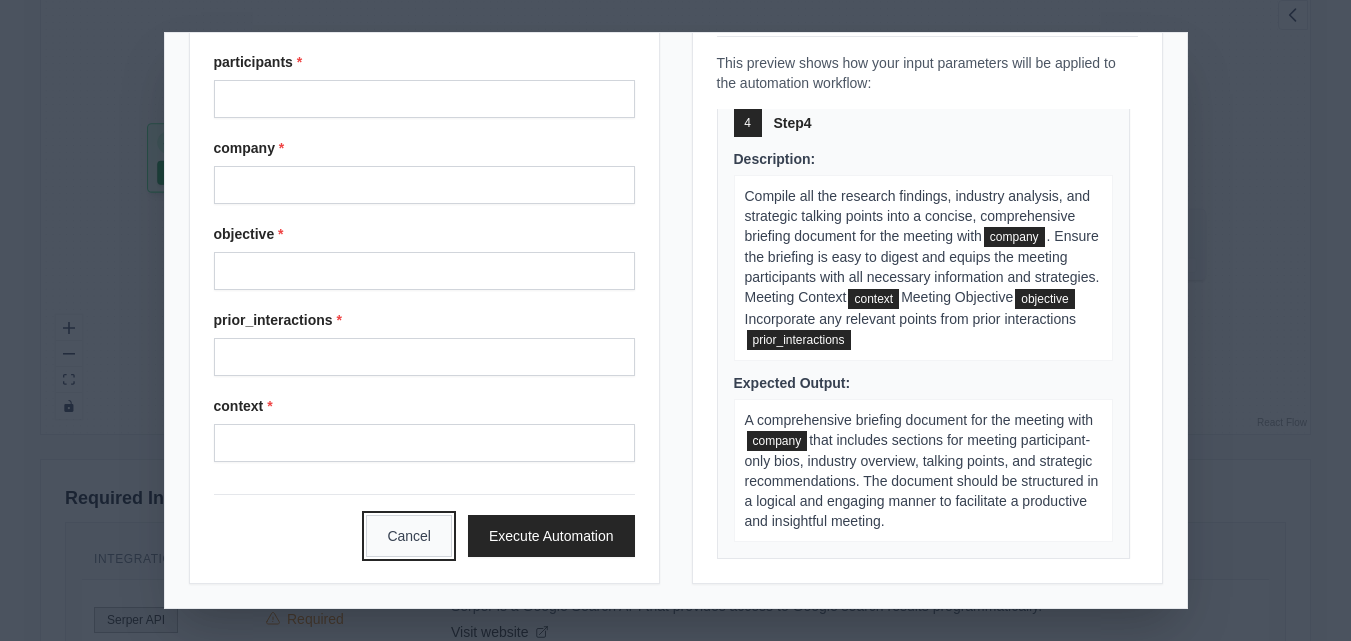 click on "Cancel" at bounding box center [409, 536] 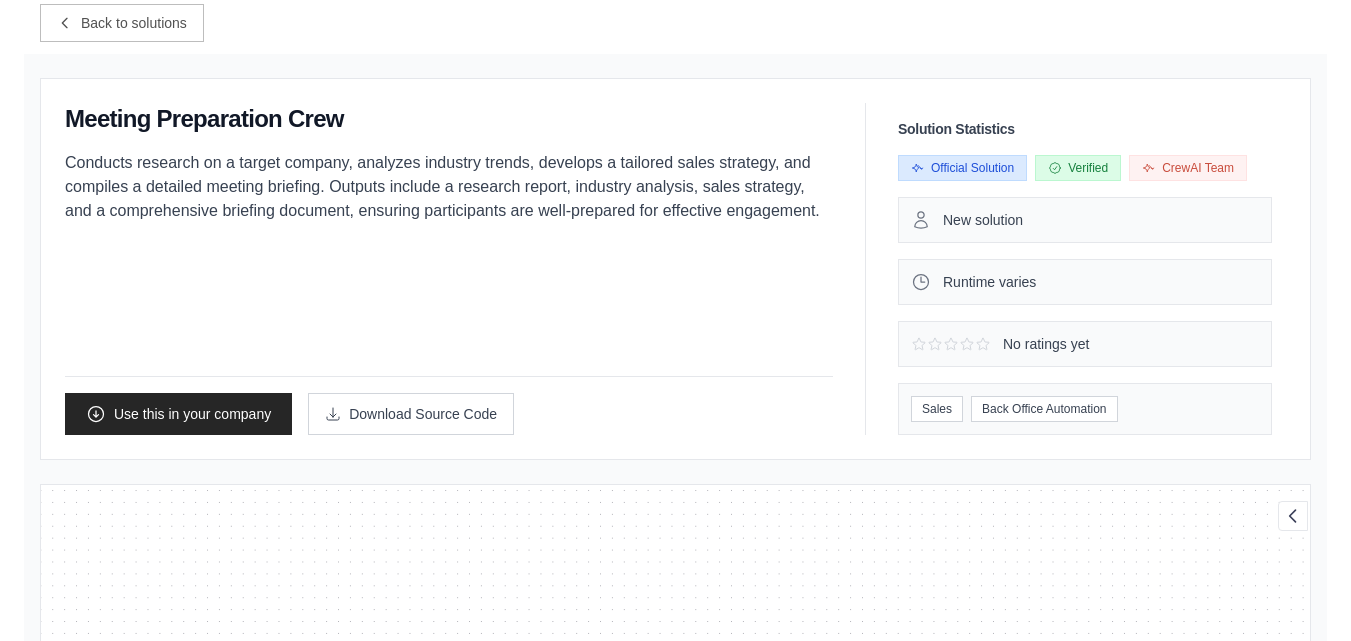 scroll, scrollTop: 0, scrollLeft: 0, axis: both 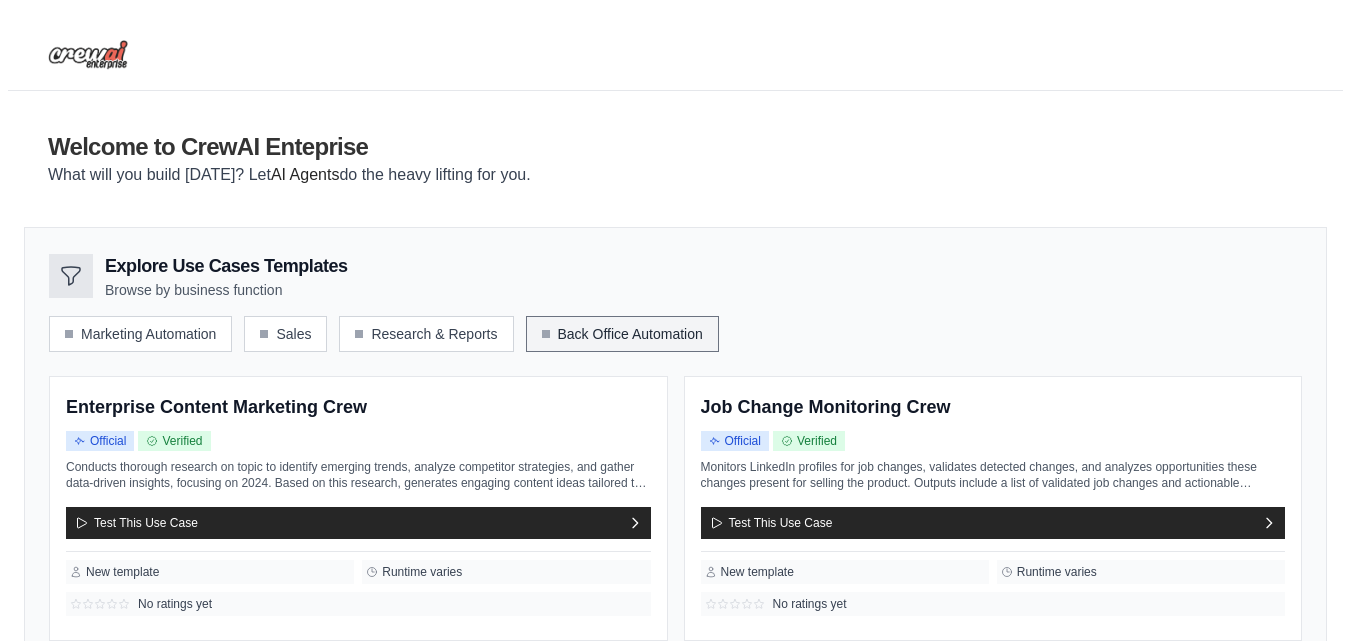 click on "Back Office Automation" at bounding box center [622, 334] 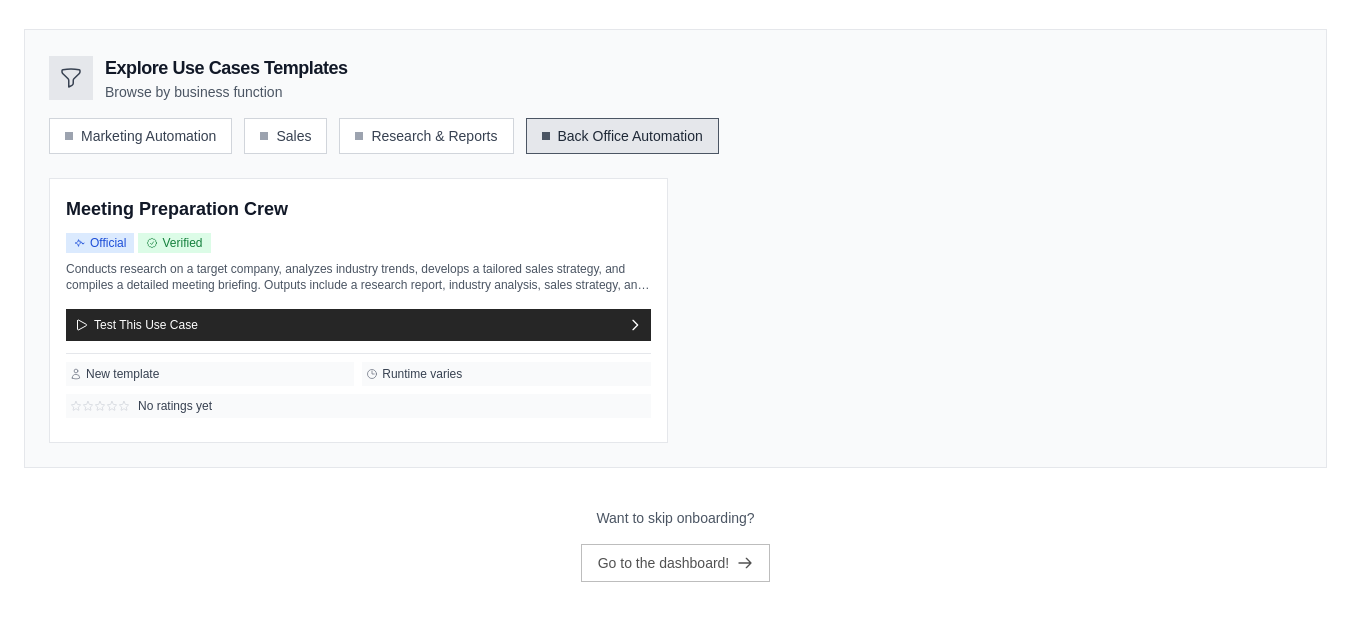 scroll, scrollTop: 199, scrollLeft: 0, axis: vertical 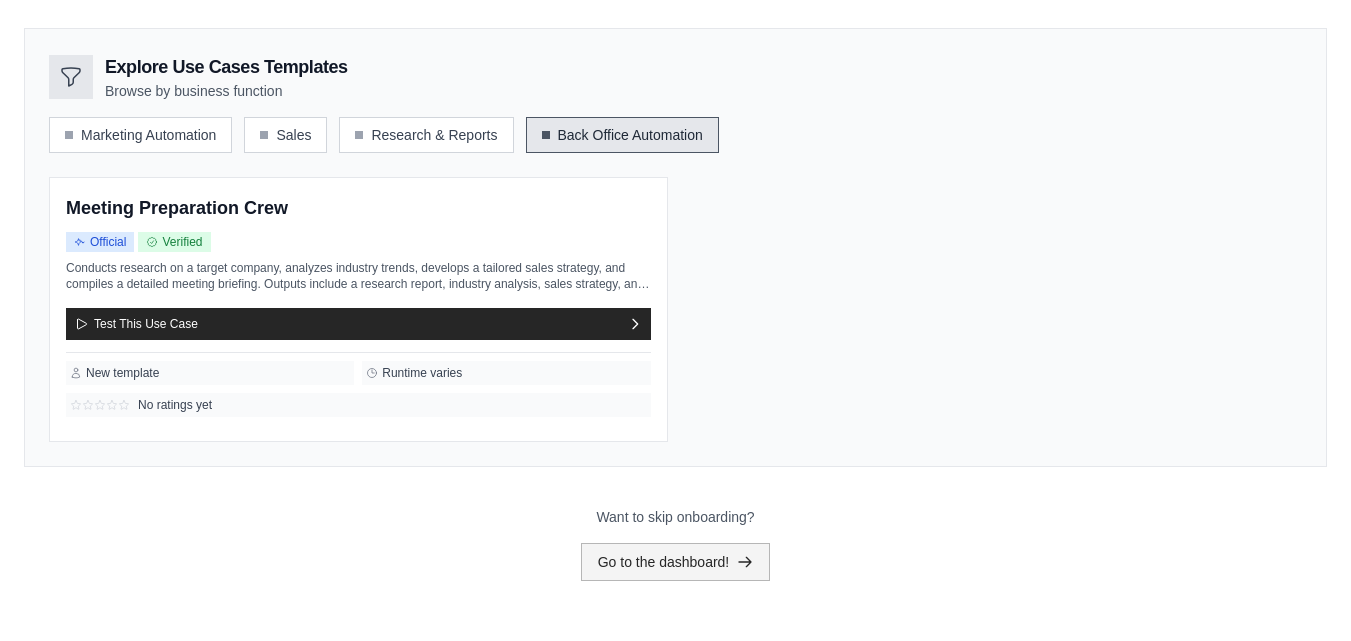 click on "Go to the dashboard!" at bounding box center (676, 562) 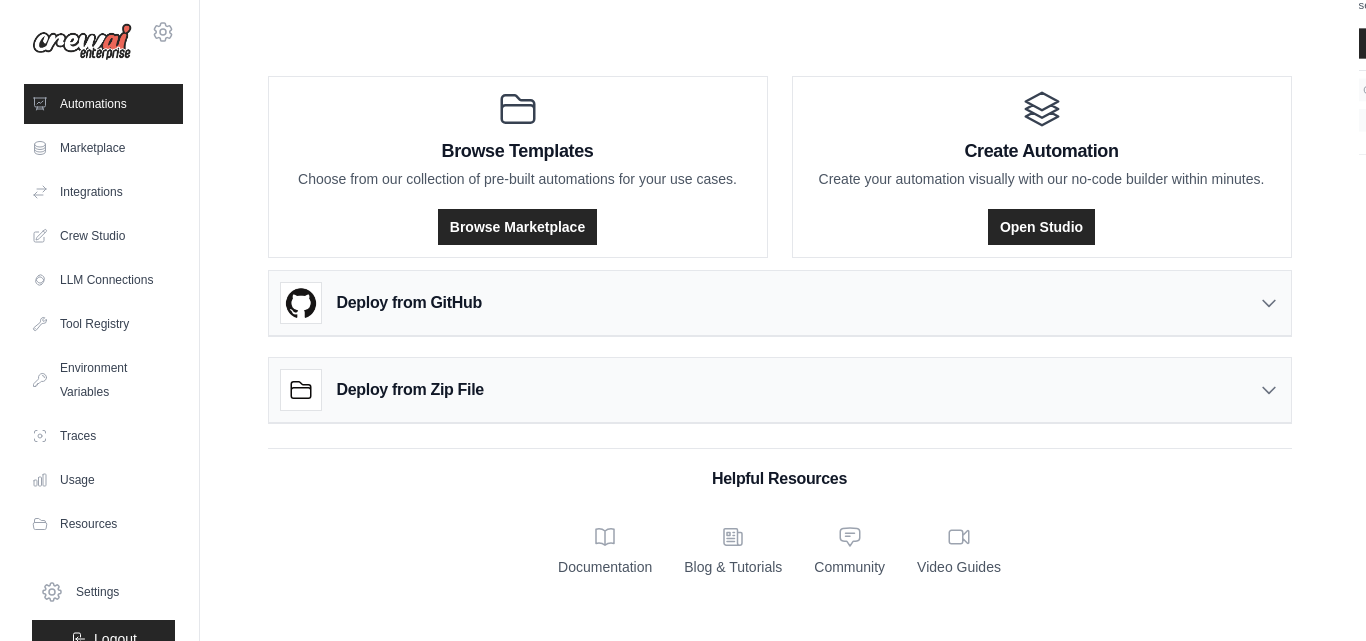 scroll, scrollTop: 0, scrollLeft: 0, axis: both 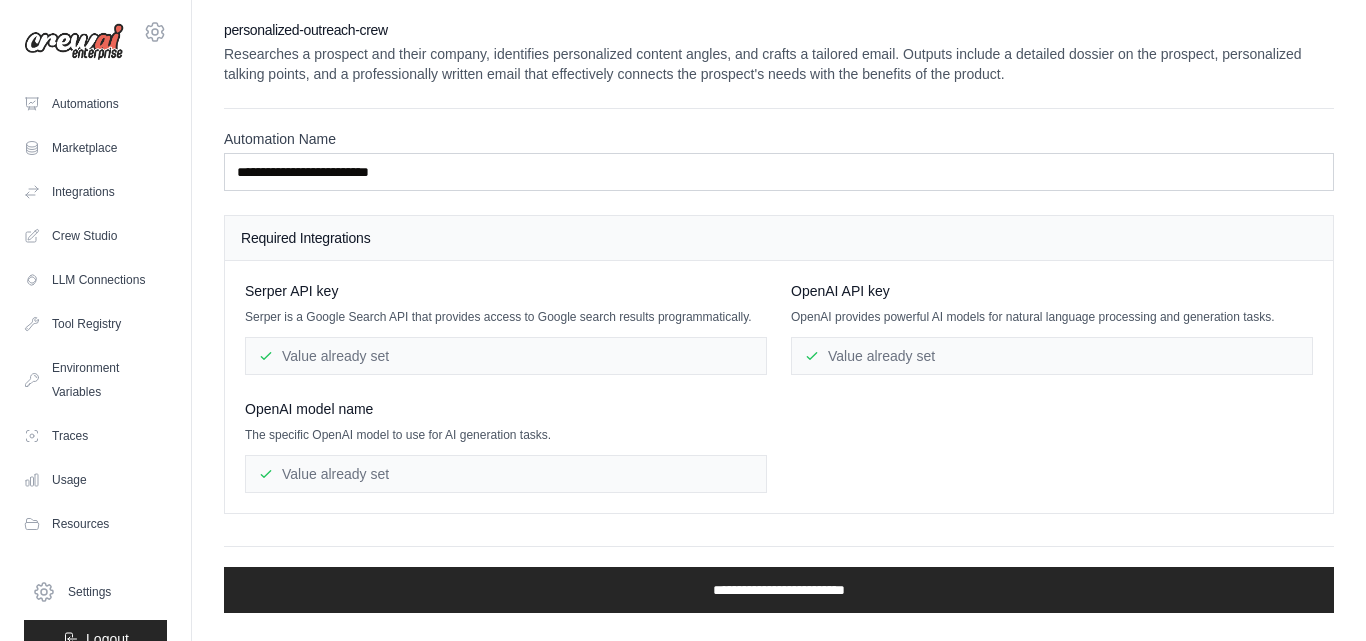 click on "[PERSON_NAME] API key
[PERSON_NAME] is a Google Search API that provides access to Google search results programmatically.
Value already set
OpenAI API key
OpenAI provides powerful AI models for natural language processing and generation tasks." at bounding box center (779, 387) 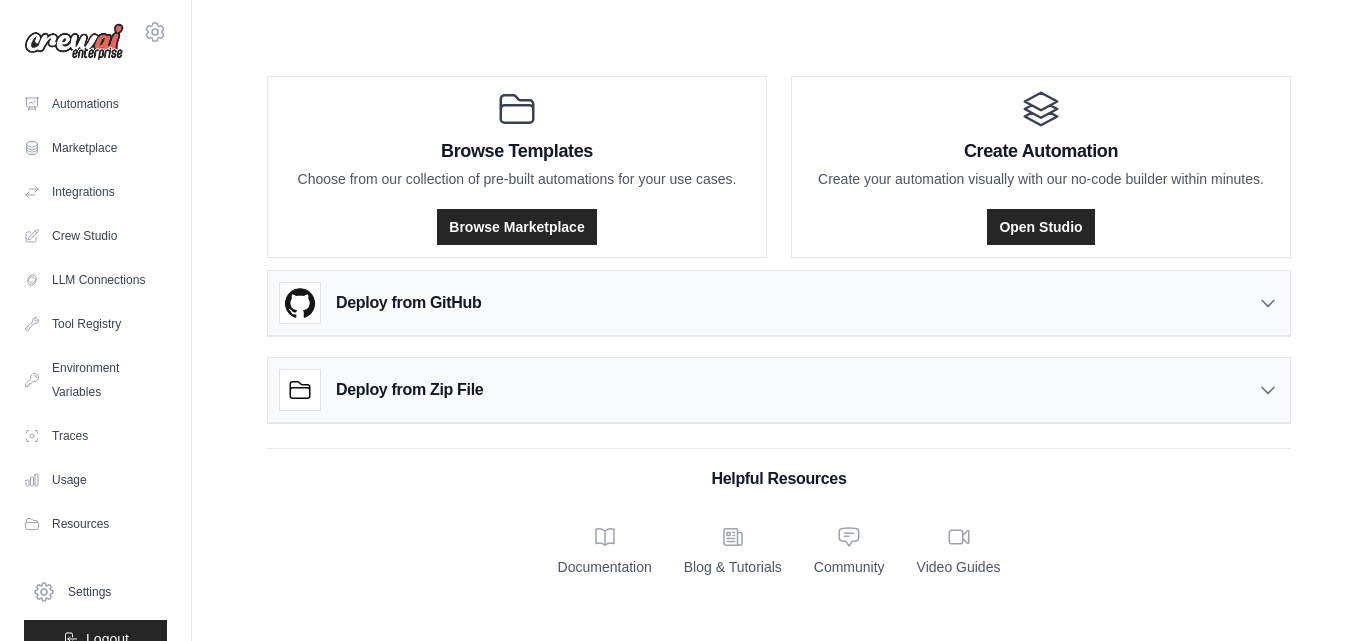 scroll, scrollTop: 0, scrollLeft: 0, axis: both 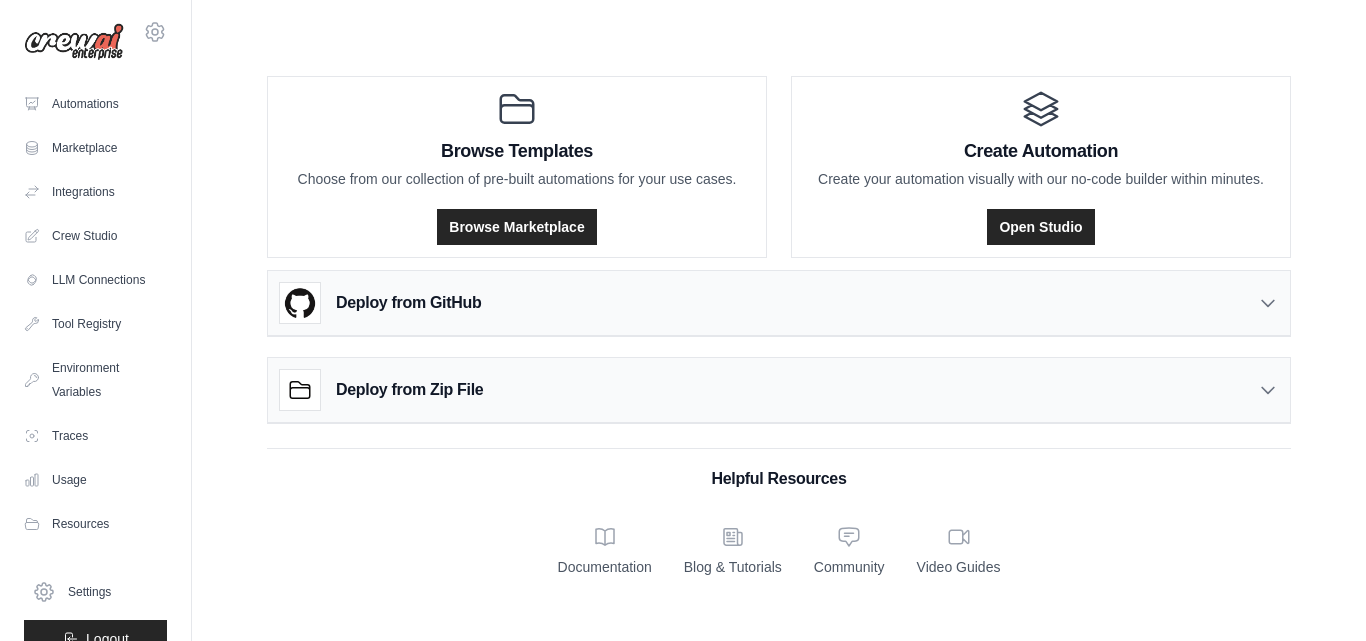 click 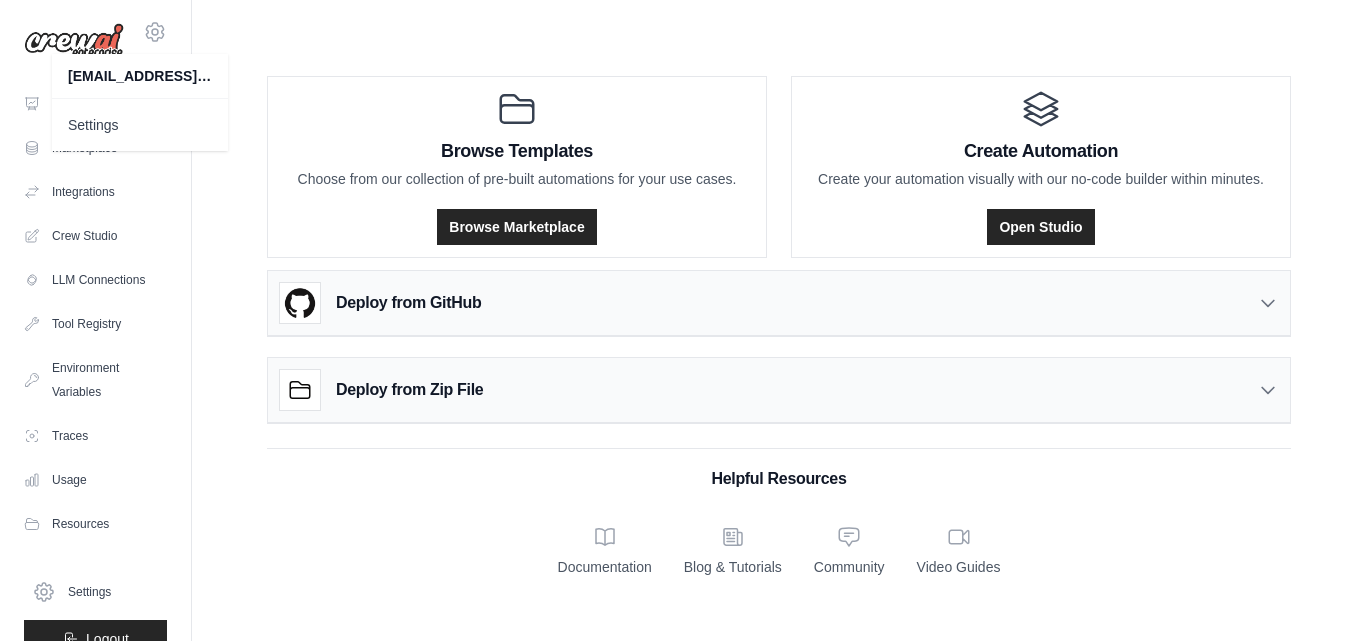 click on "Deploy from GitHub
Deploy your project directly from GitHub. Select a repository and
branch to get started.
Changes will be automatically synchronized with your deployment.
Configure GitHub" at bounding box center (779, 289) 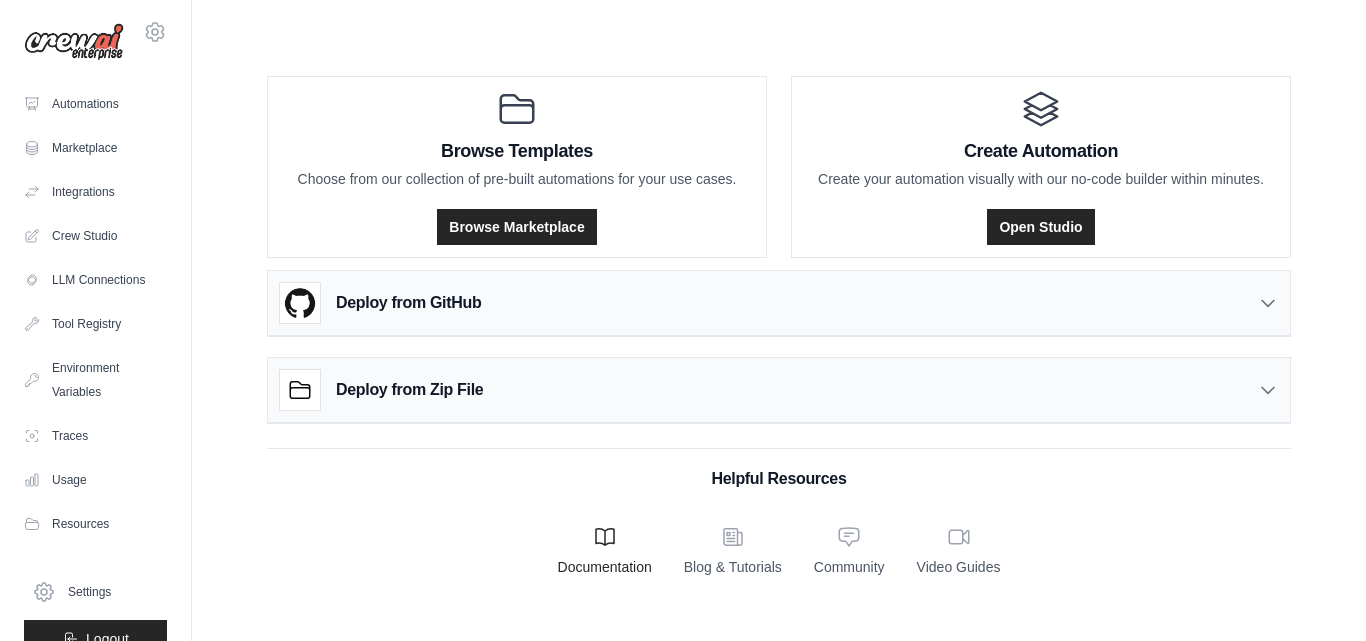 click on "Documentation" at bounding box center [605, 551] 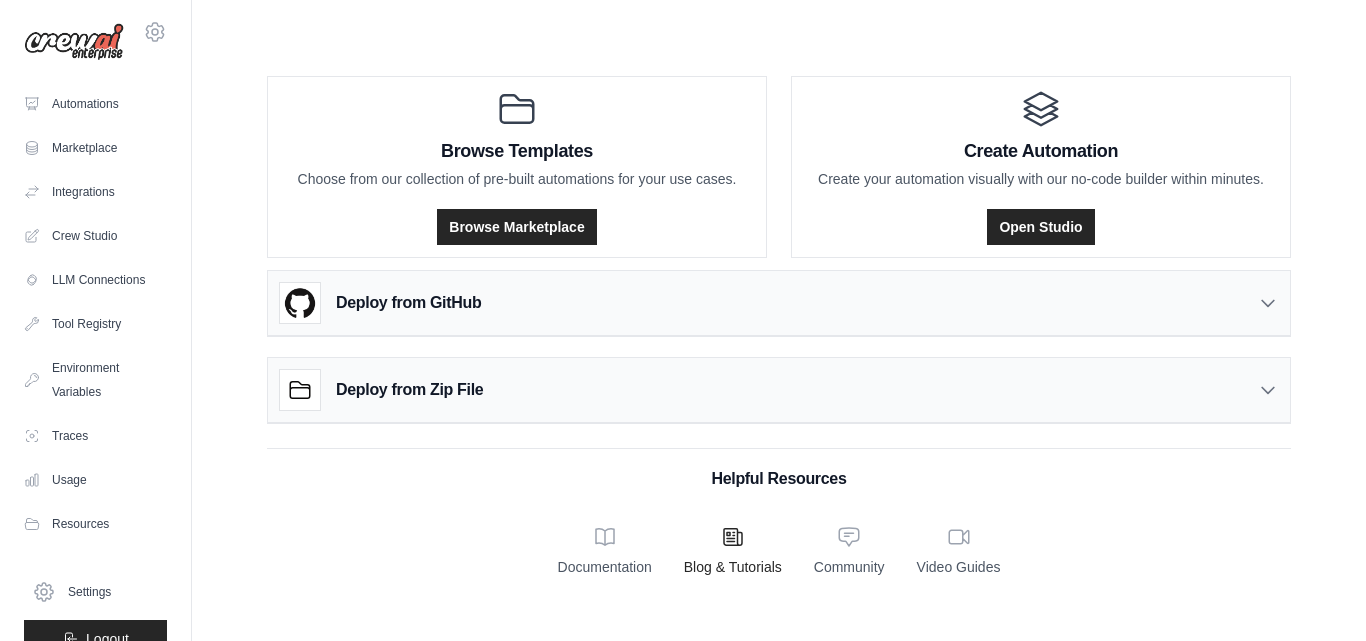 click 